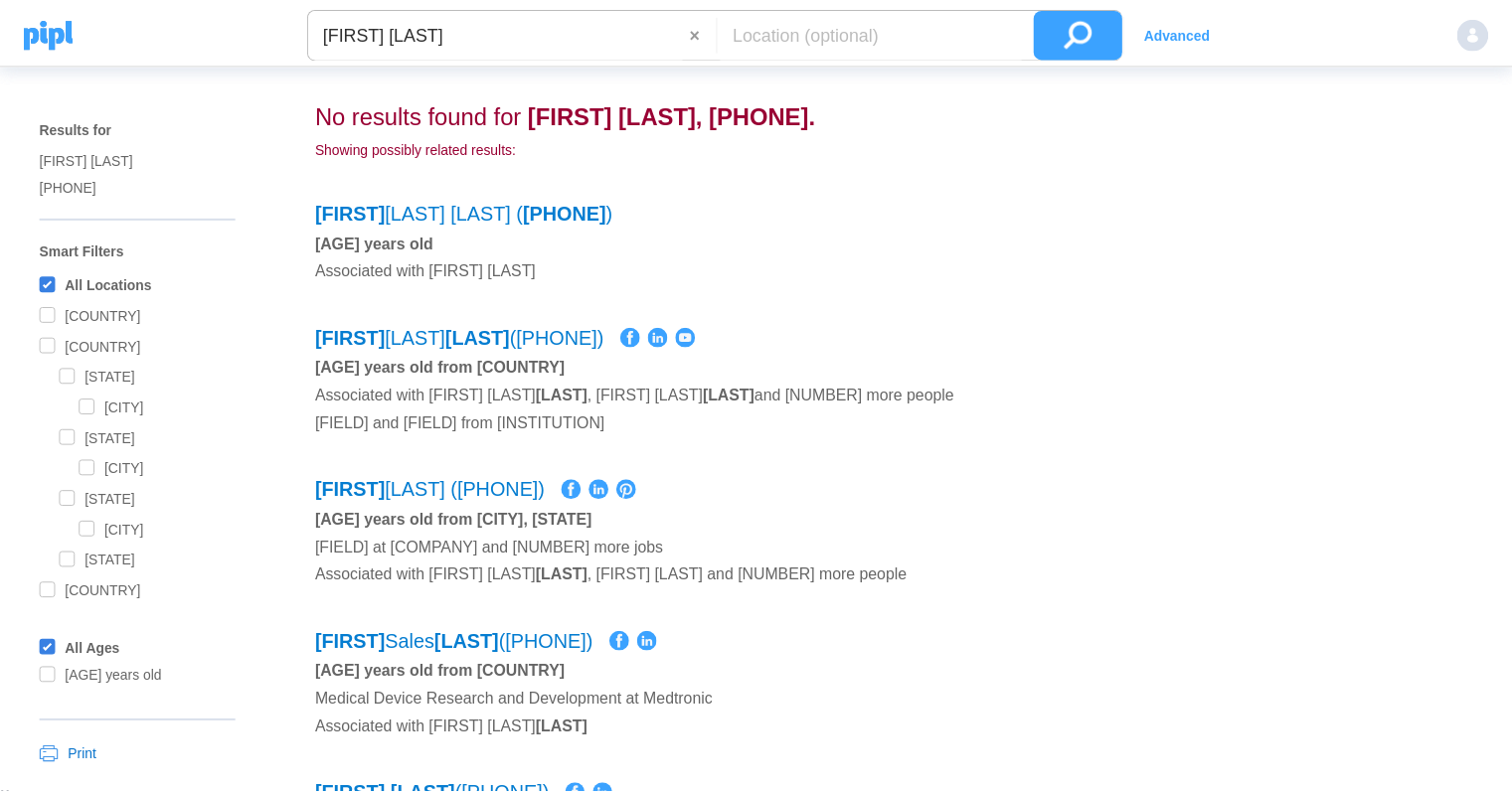 scroll, scrollTop: 0, scrollLeft: 0, axis: both 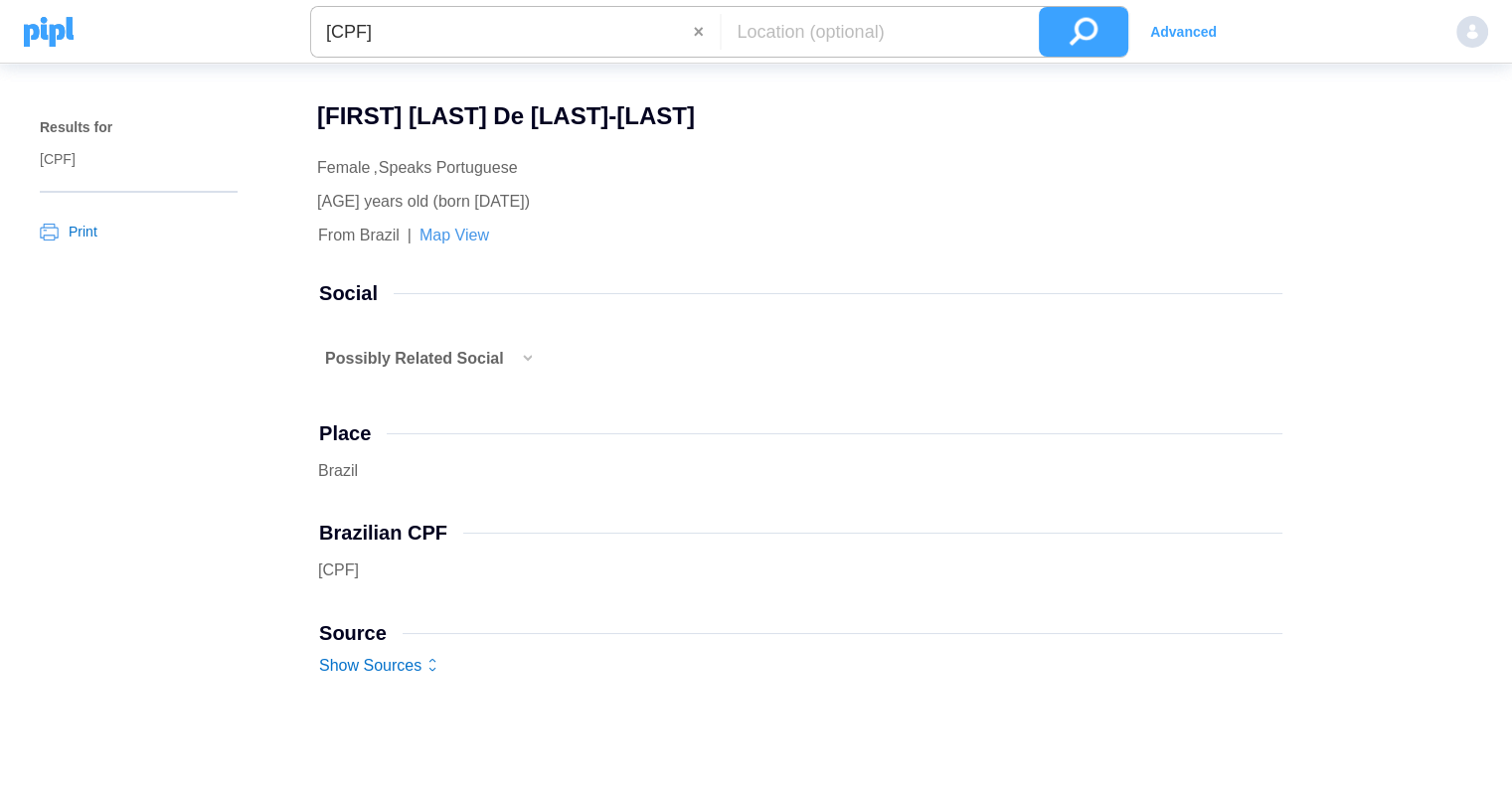 click at bounding box center (526, 368) 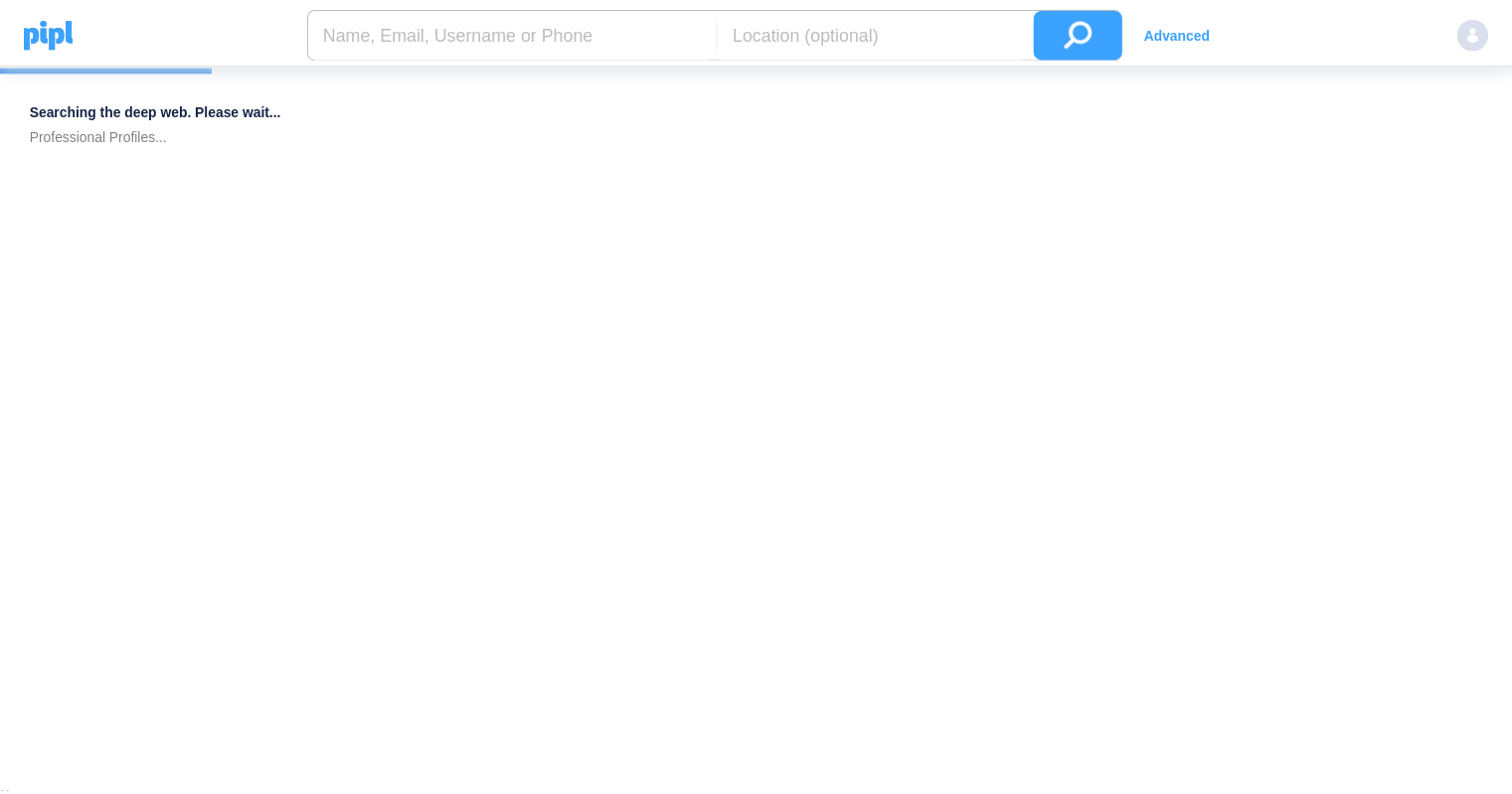 scroll, scrollTop: 0, scrollLeft: 0, axis: both 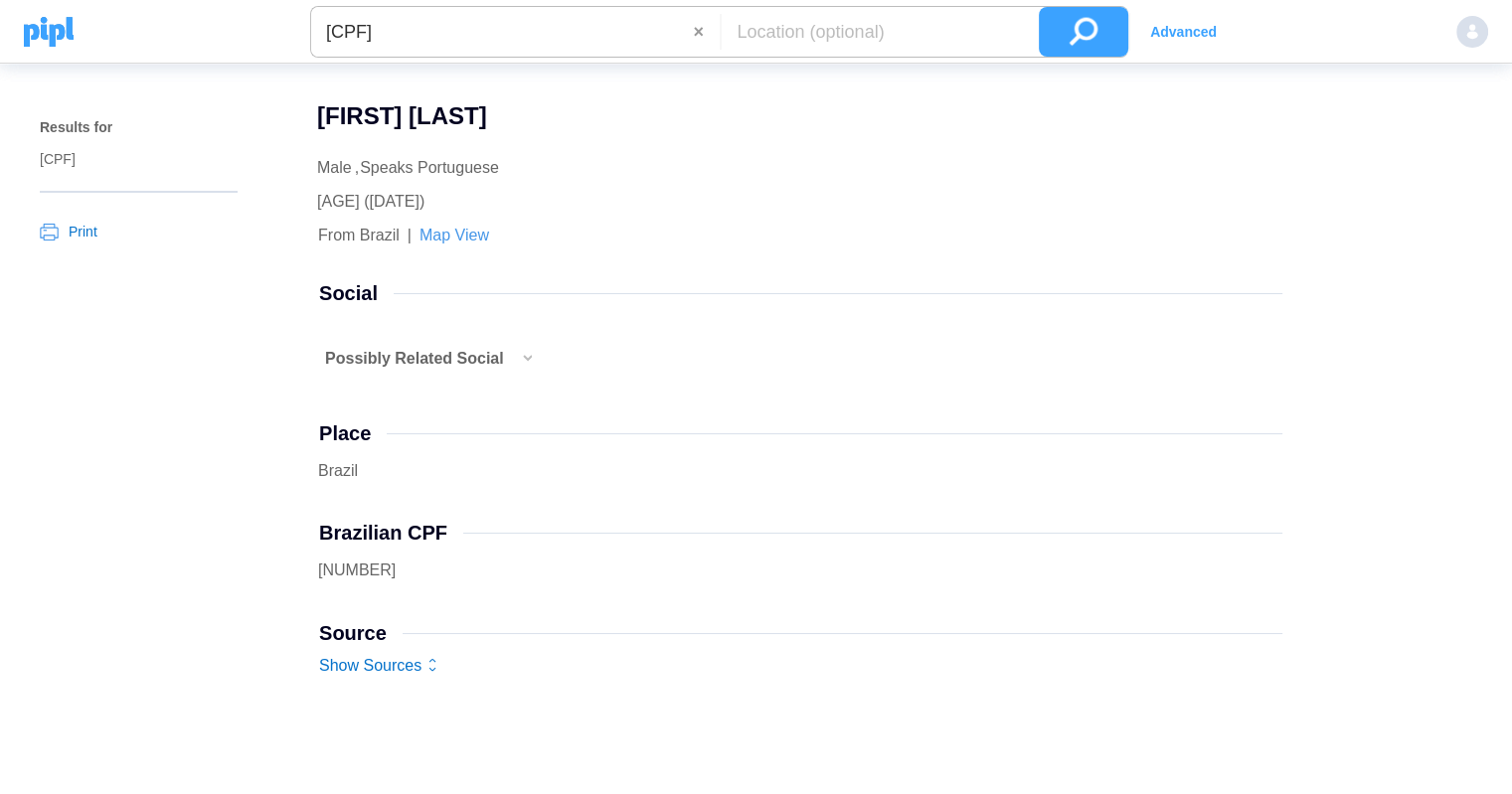 click on "Possibly Related Social" at bounding box center [415, 359] 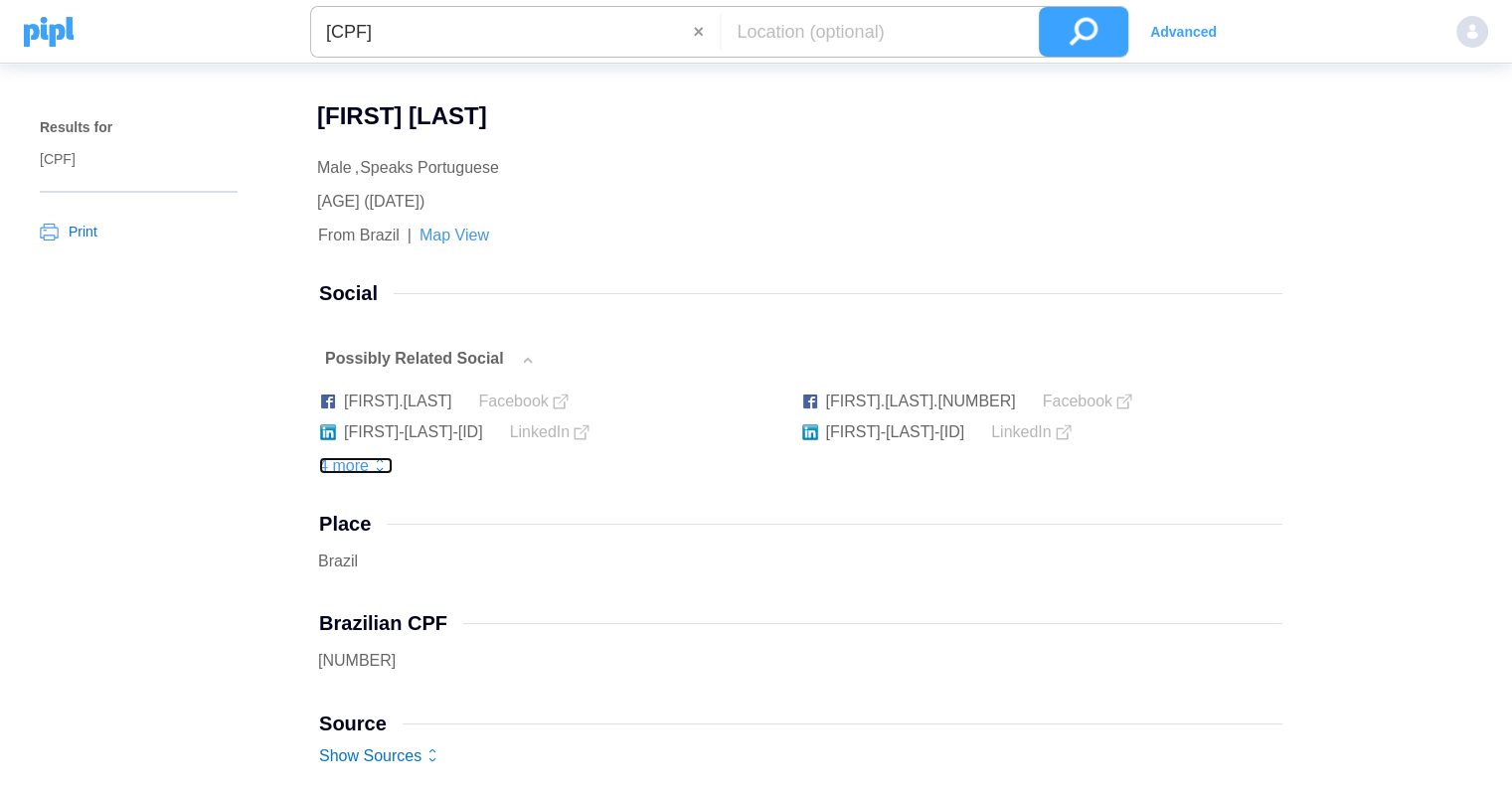click on "[NUMBER] more" at bounding box center (356, 465) 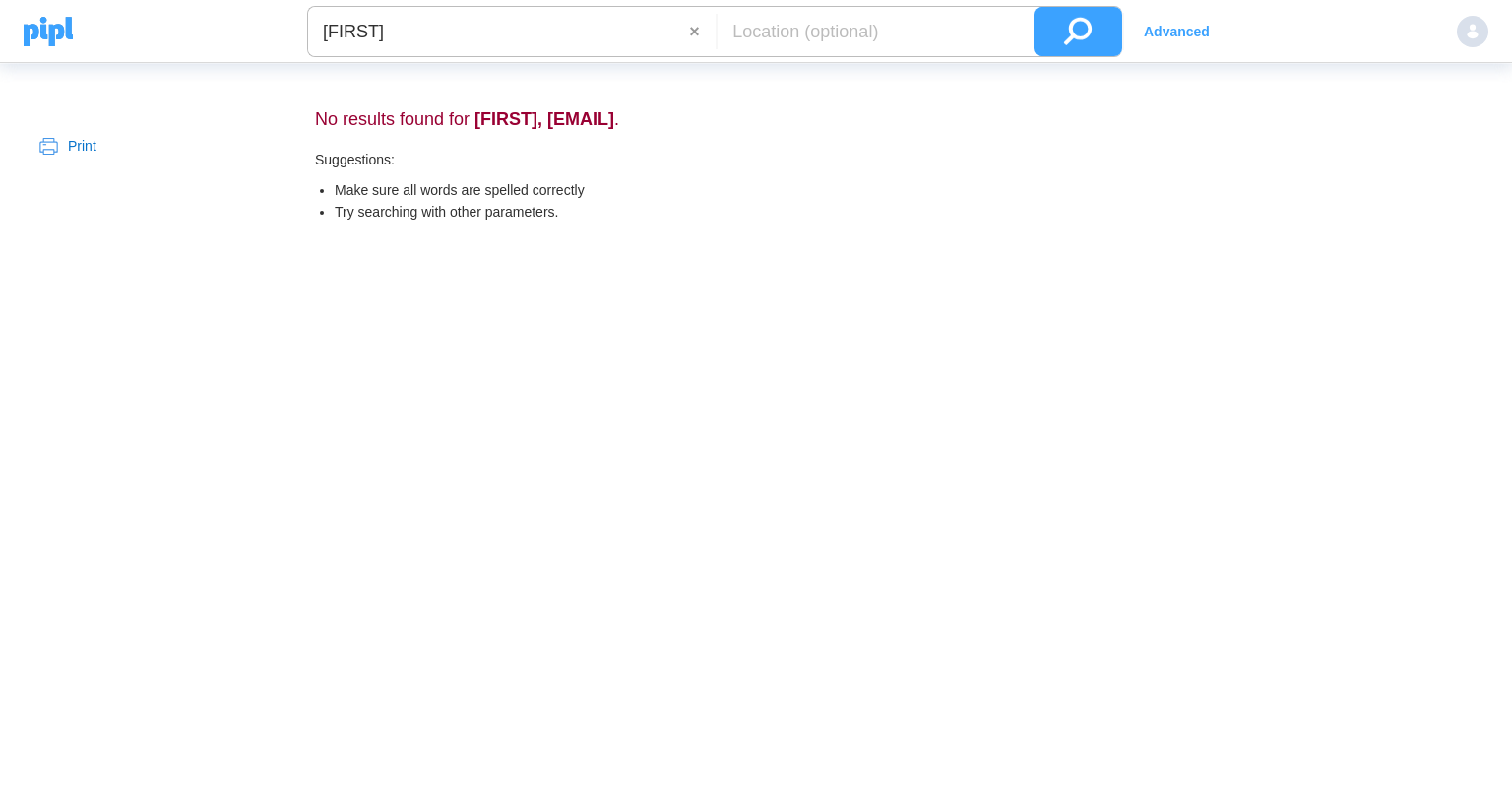 scroll, scrollTop: 0, scrollLeft: 0, axis: both 